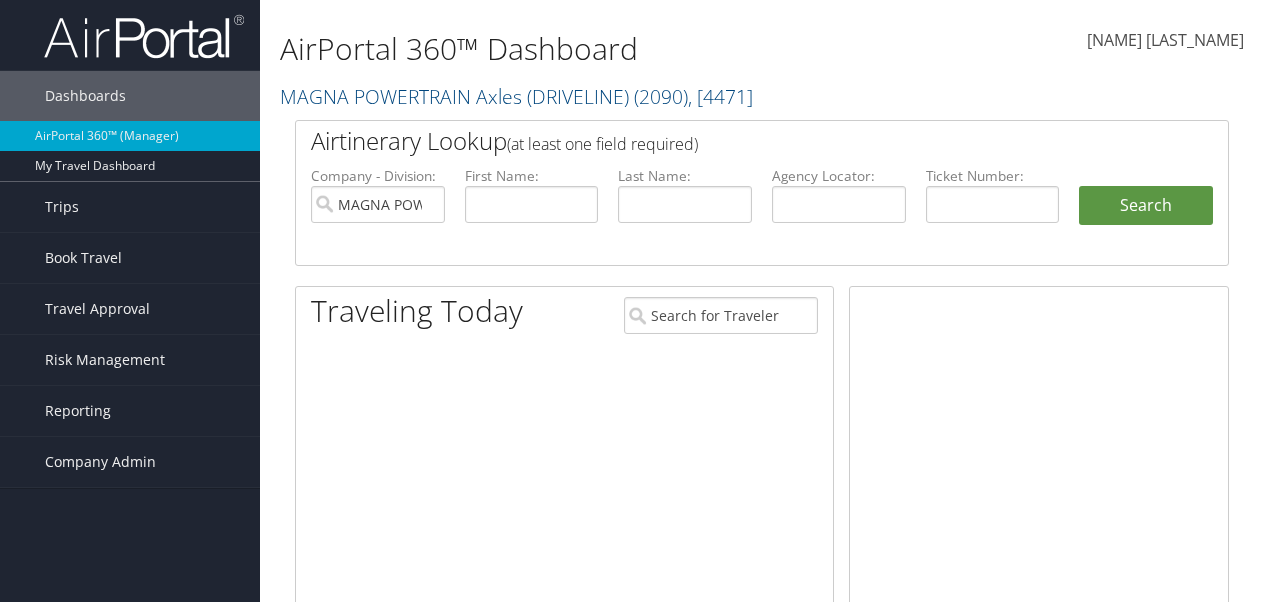 scroll, scrollTop: 0, scrollLeft: 0, axis: both 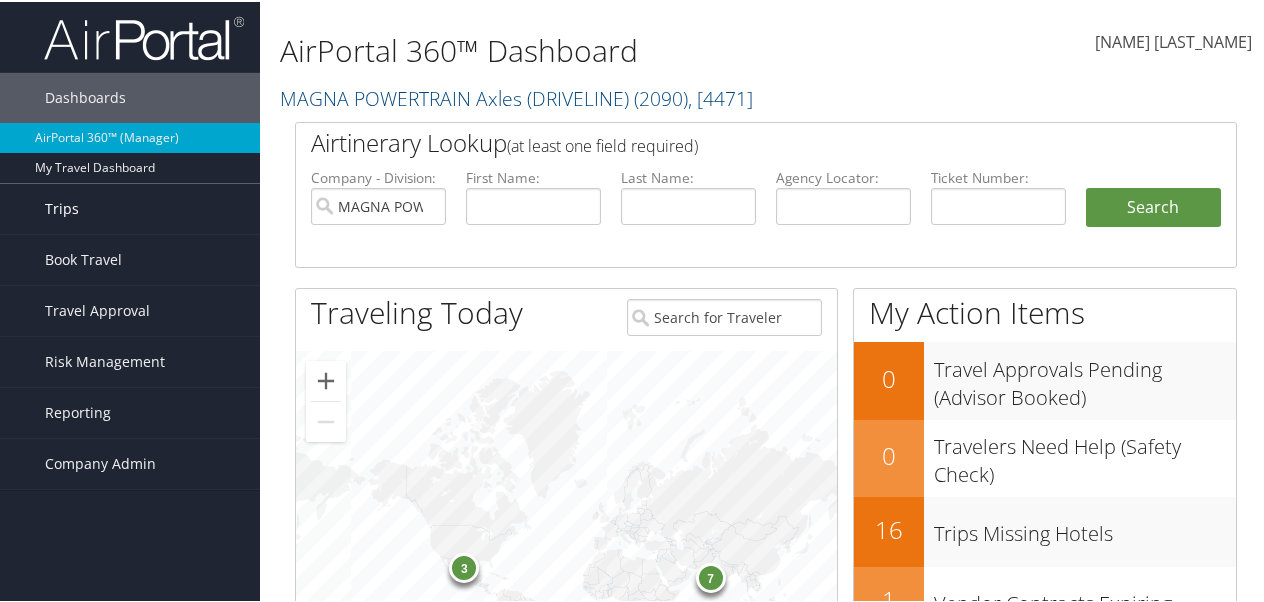 click on "Trips" at bounding box center (62, 207) 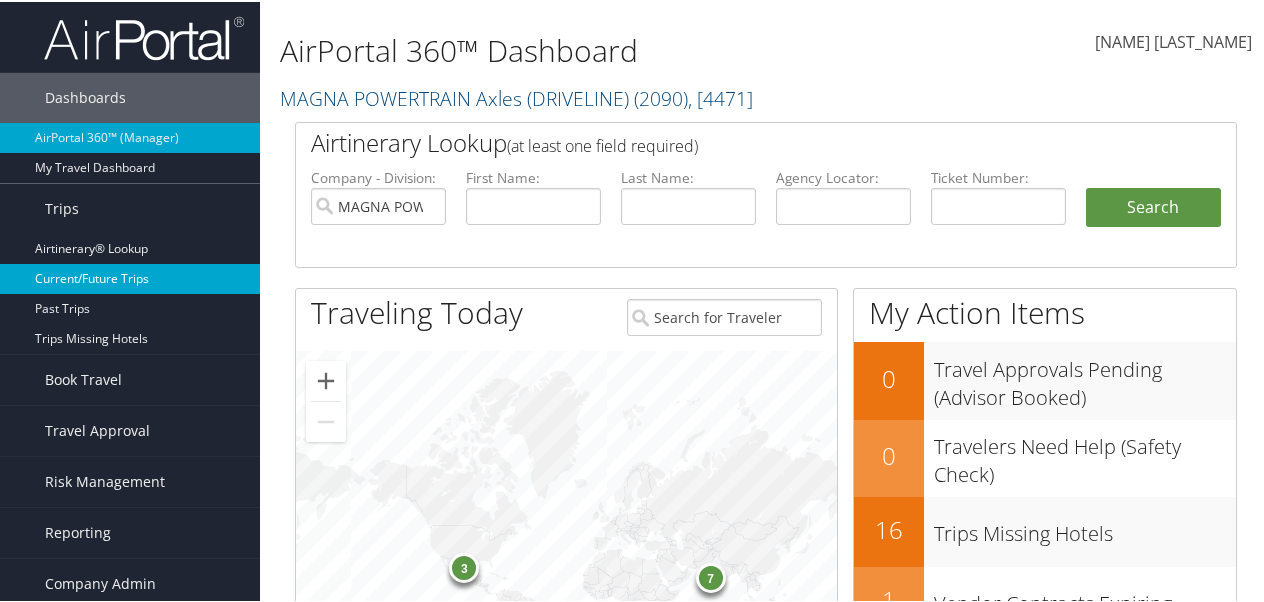 click on "Current/Future Trips" at bounding box center (130, 277) 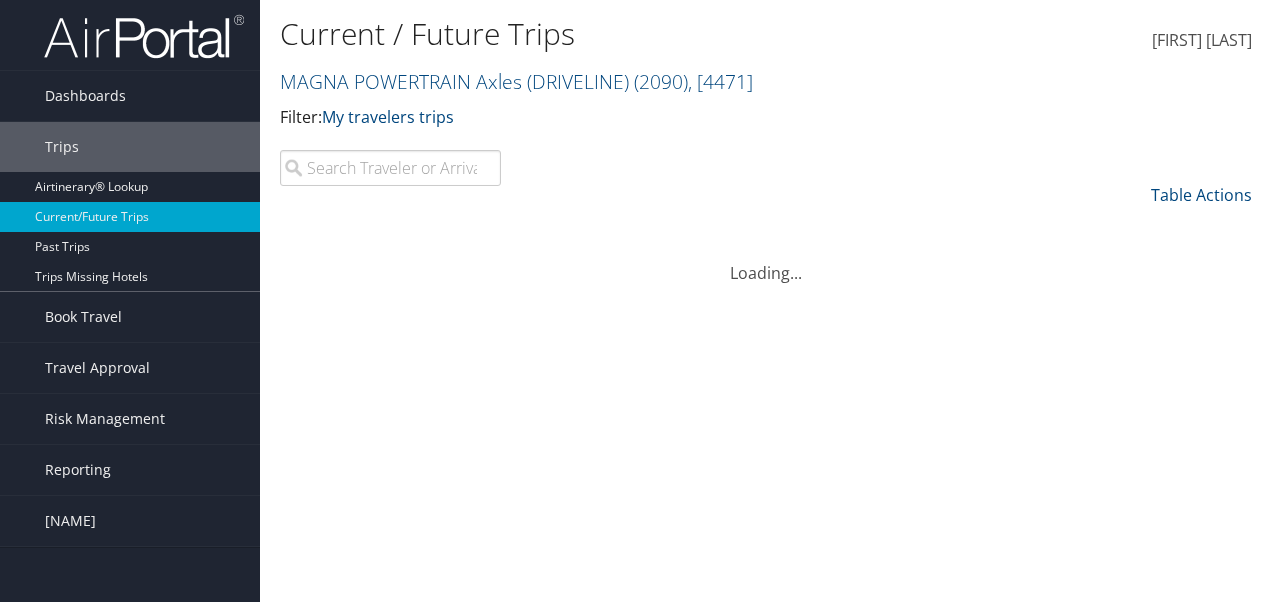scroll, scrollTop: 0, scrollLeft: 0, axis: both 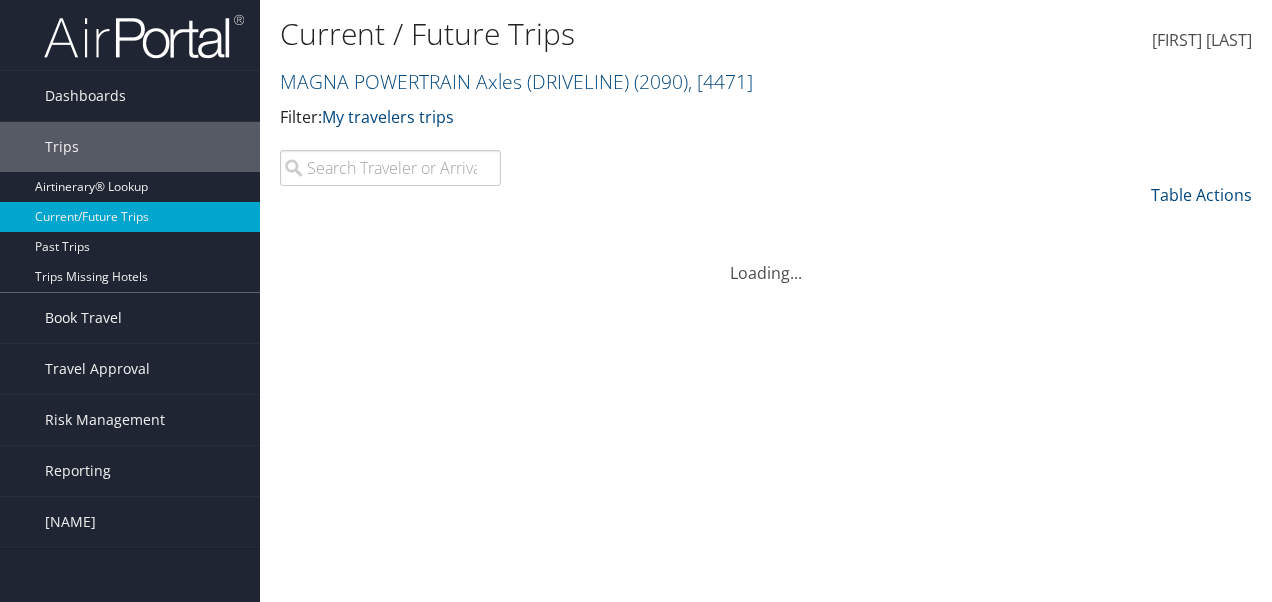 click at bounding box center [390, 168] 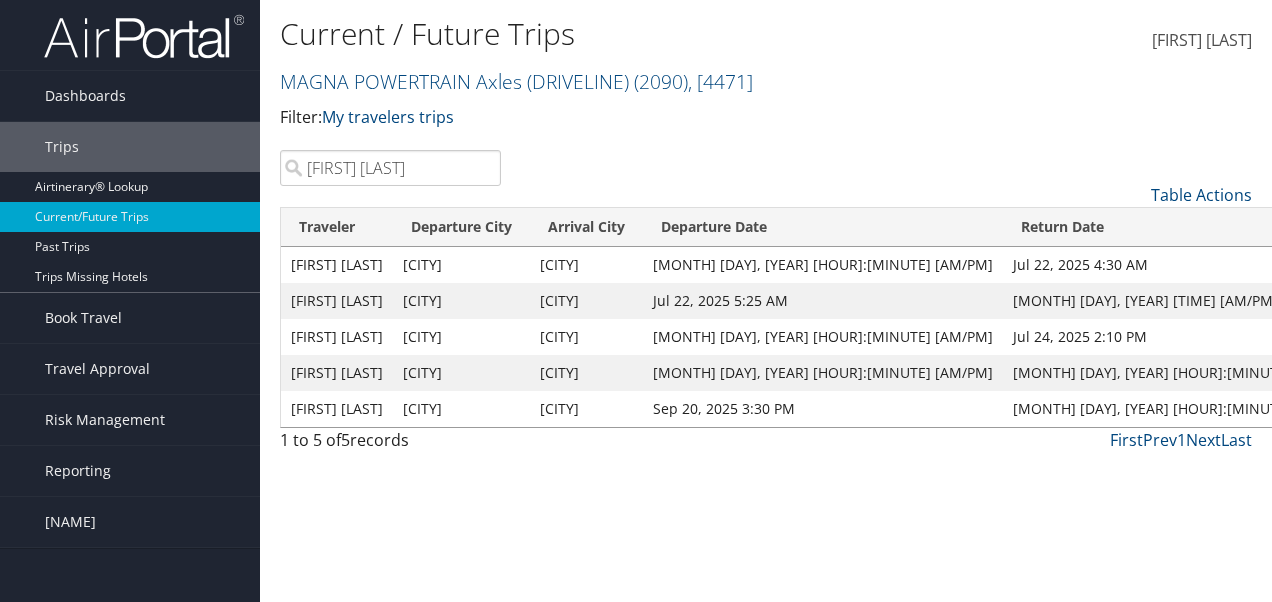 type on "[FIRST] [LAST]" 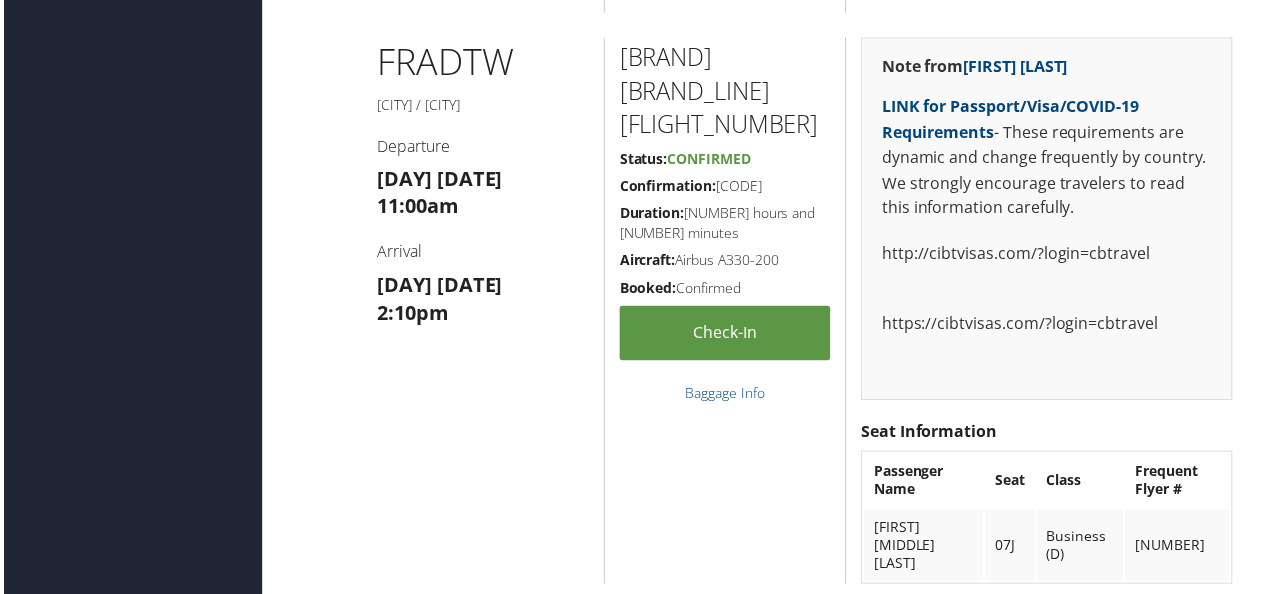 scroll, scrollTop: 1723, scrollLeft: 0, axis: vertical 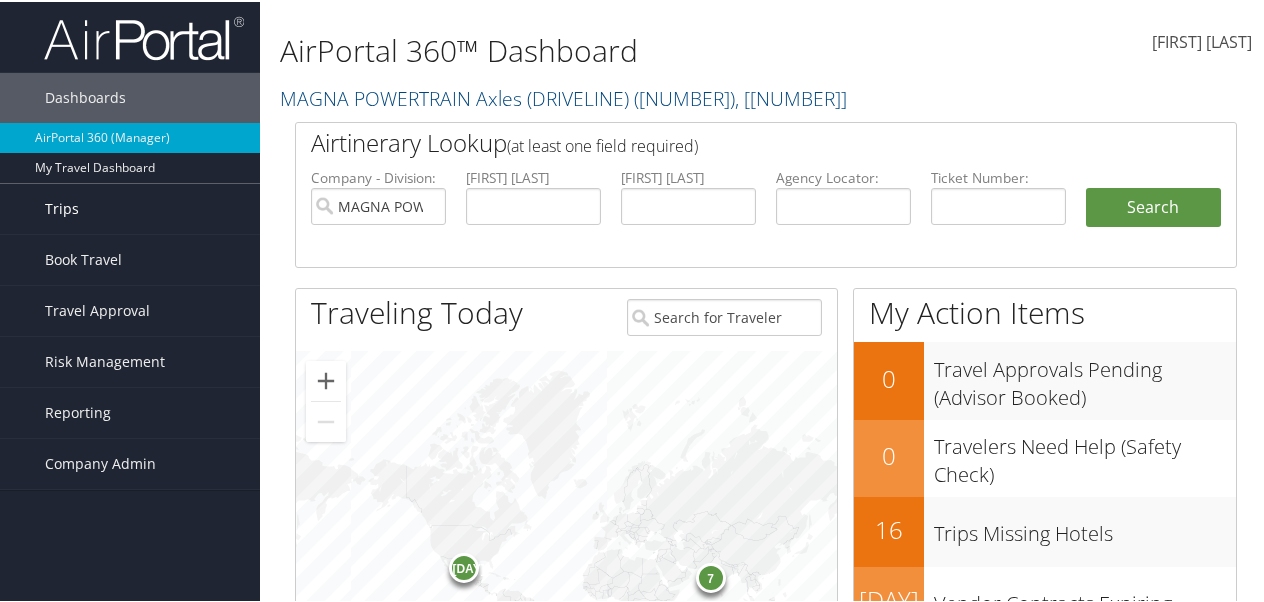 click on "Trips" at bounding box center (130, 207) 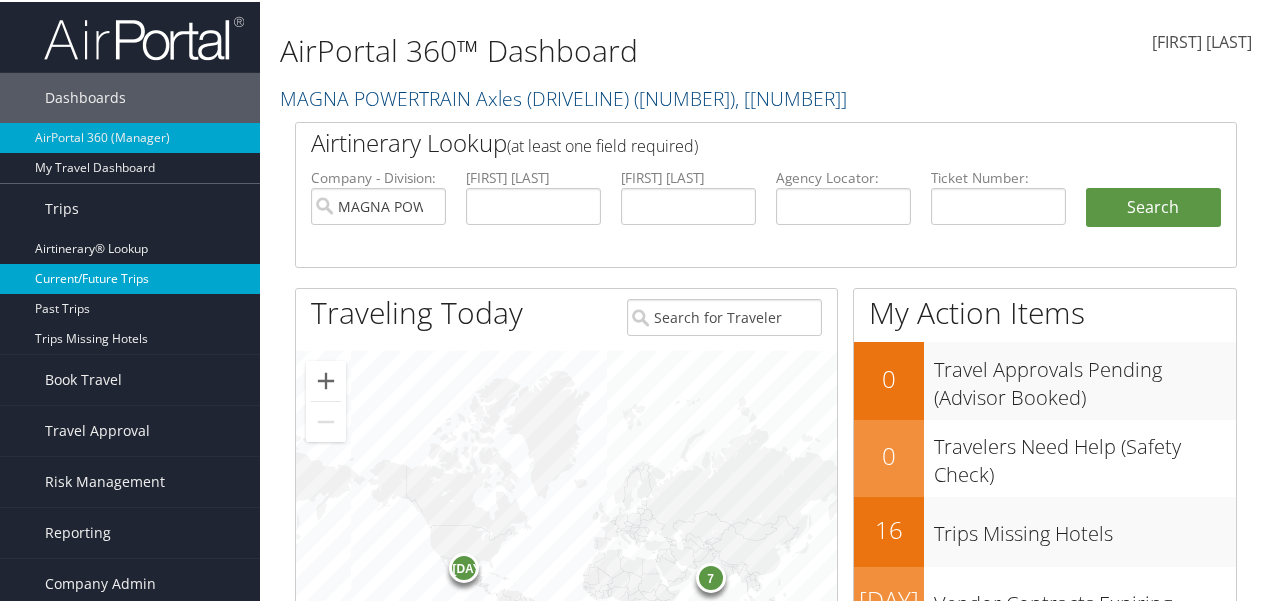 click on "Current/Future Trips" at bounding box center [130, 277] 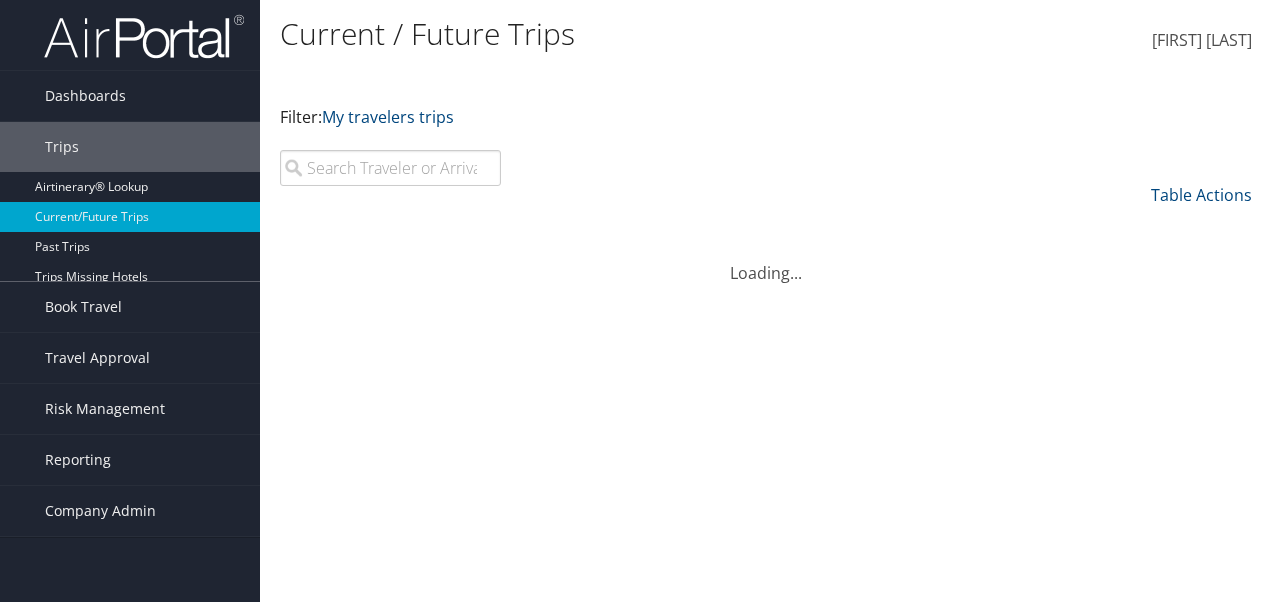 scroll, scrollTop: 0, scrollLeft: 0, axis: both 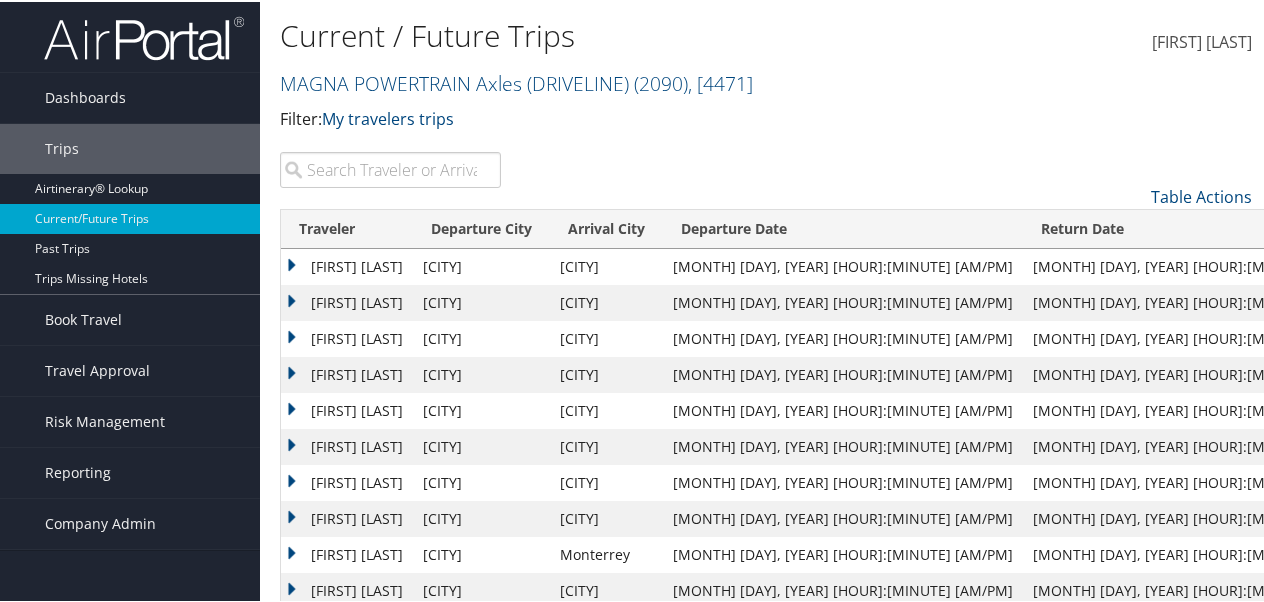click at bounding box center [390, 168] 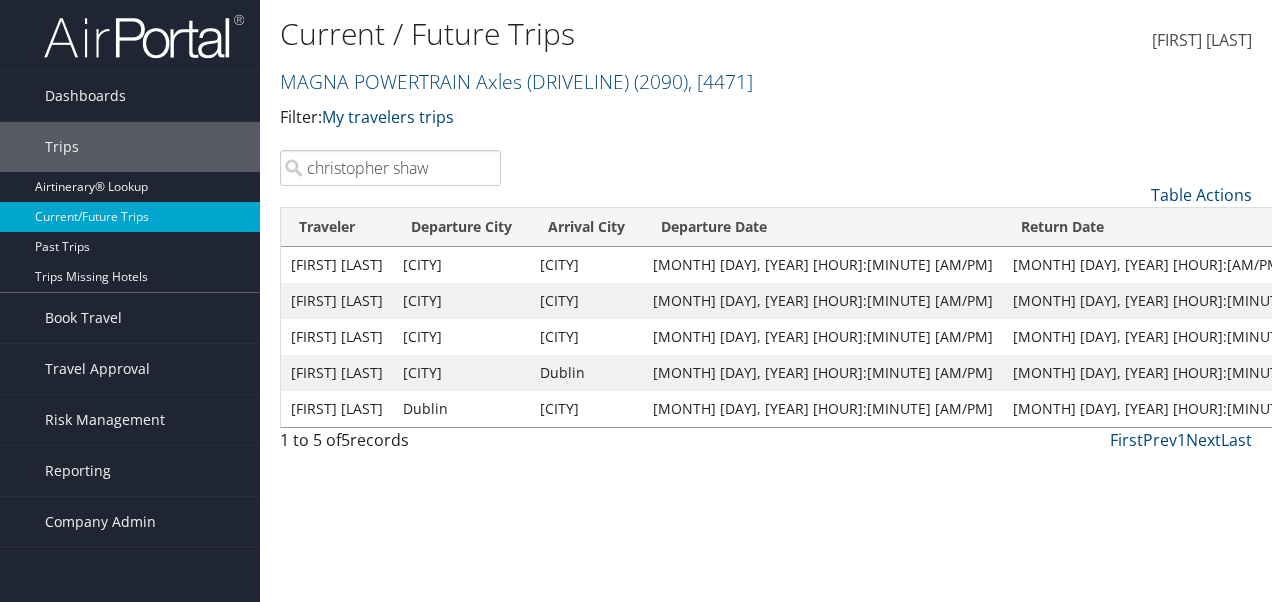 type on "christopher shaw" 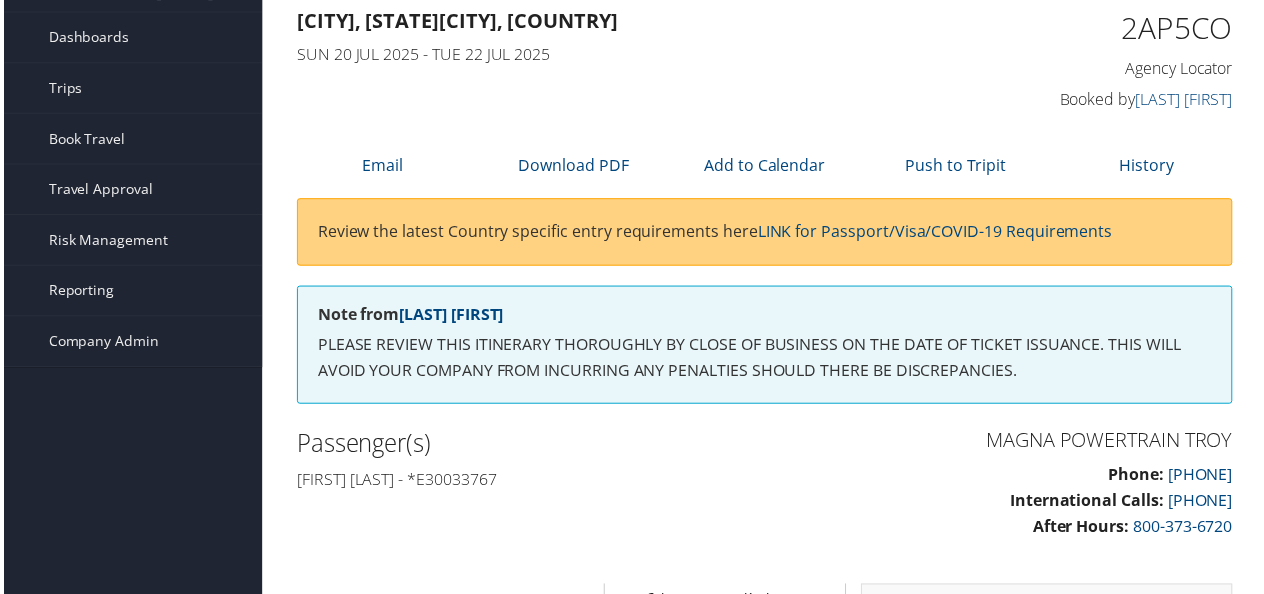 scroll, scrollTop: 44, scrollLeft: 0, axis: vertical 